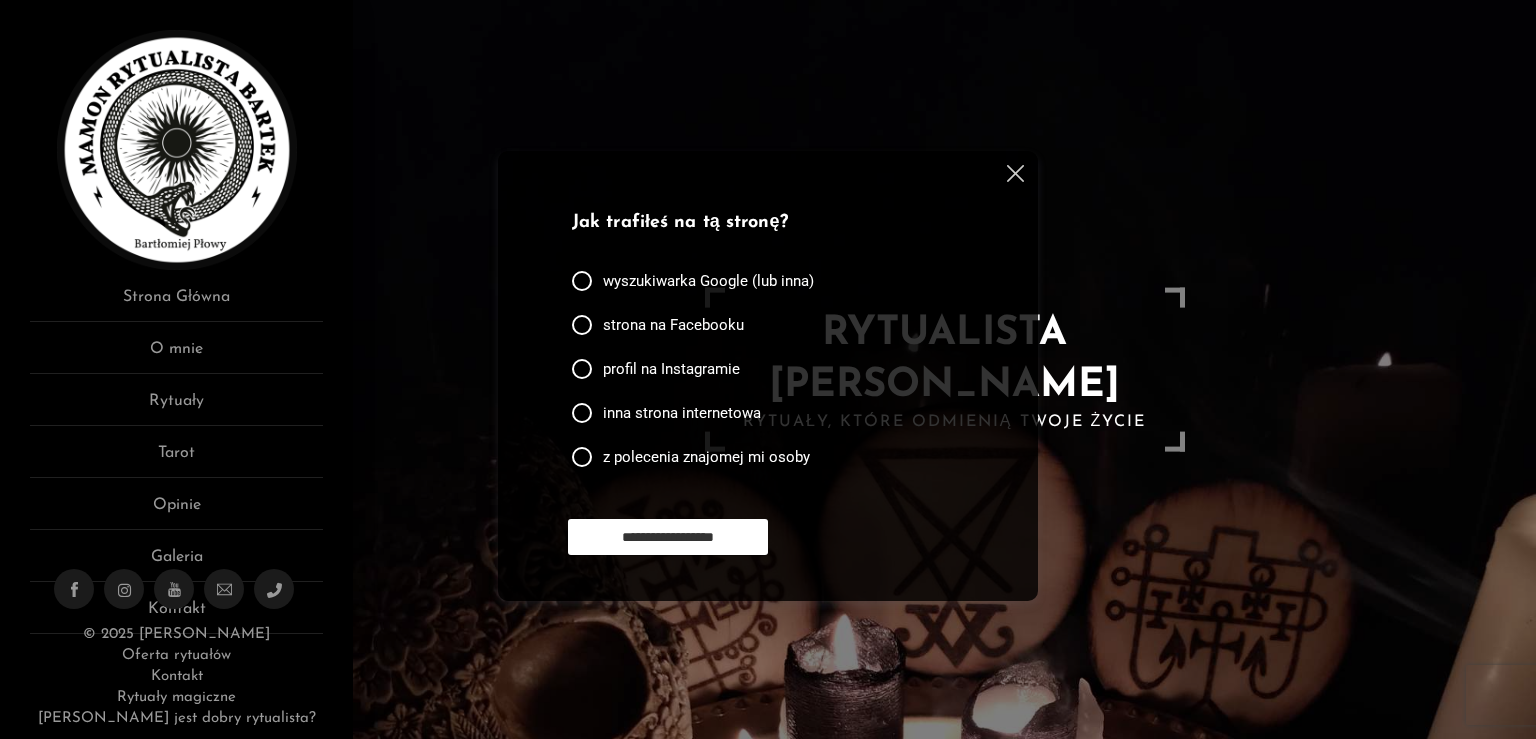 scroll, scrollTop: 0, scrollLeft: 0, axis: both 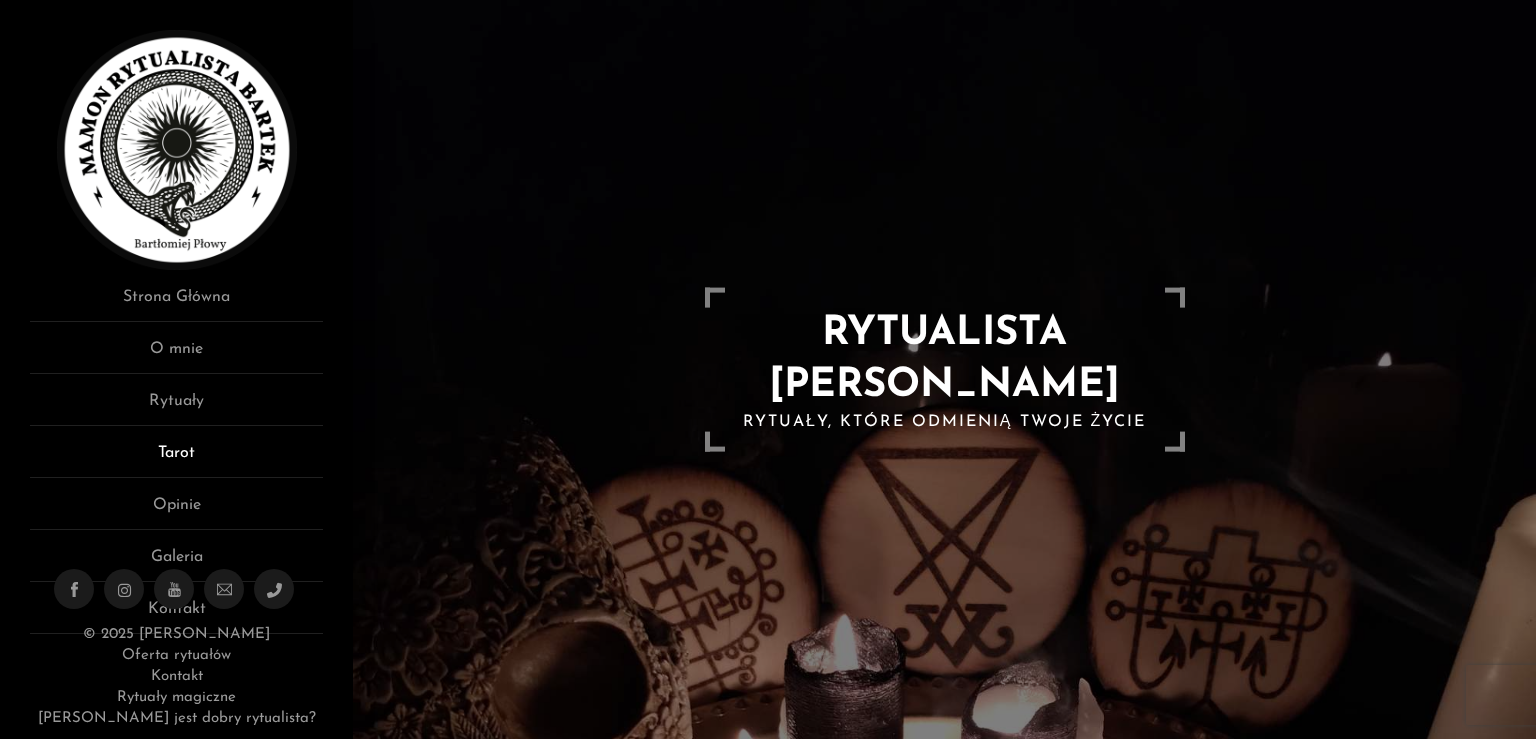 click on "Tarot" at bounding box center (176, 459) 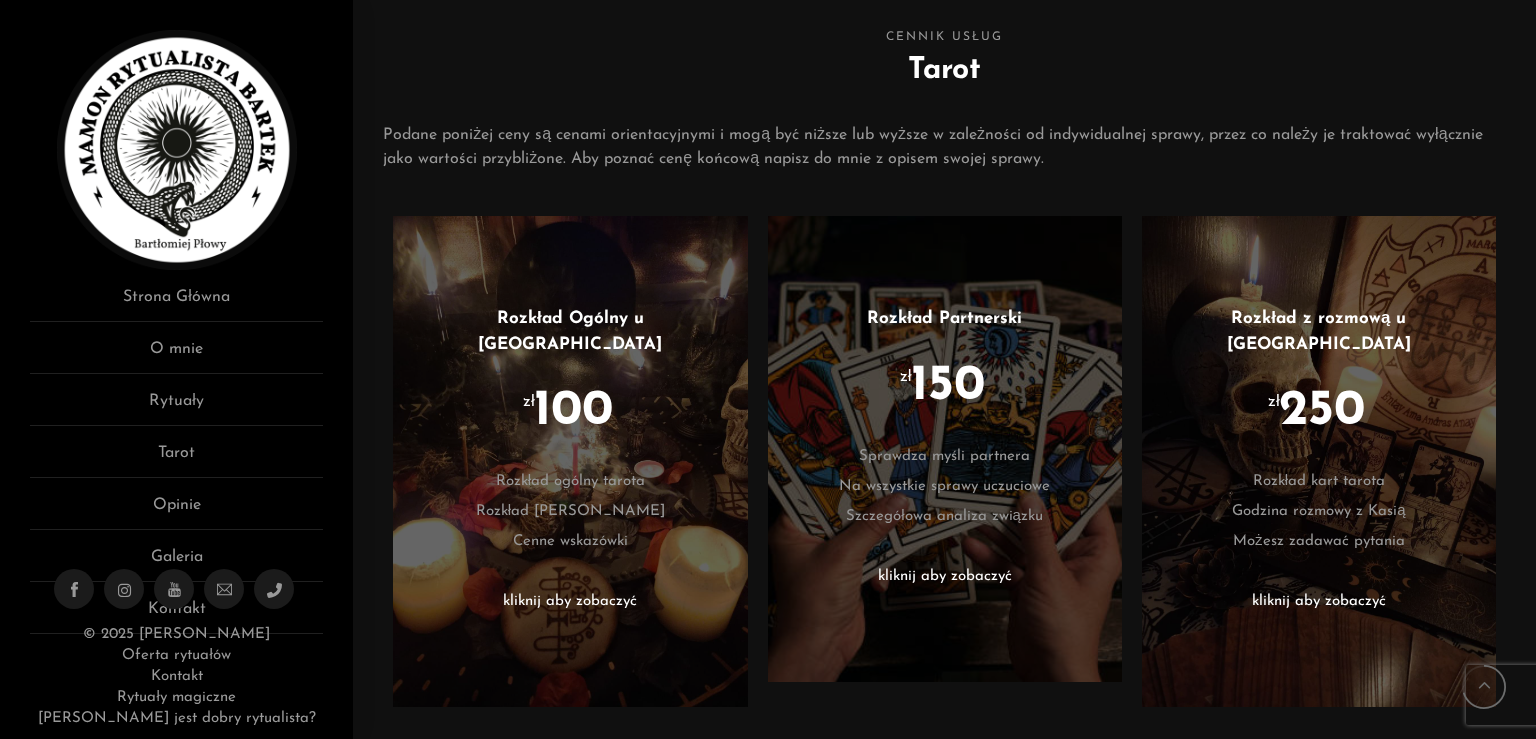 scroll, scrollTop: 662, scrollLeft: 0, axis: vertical 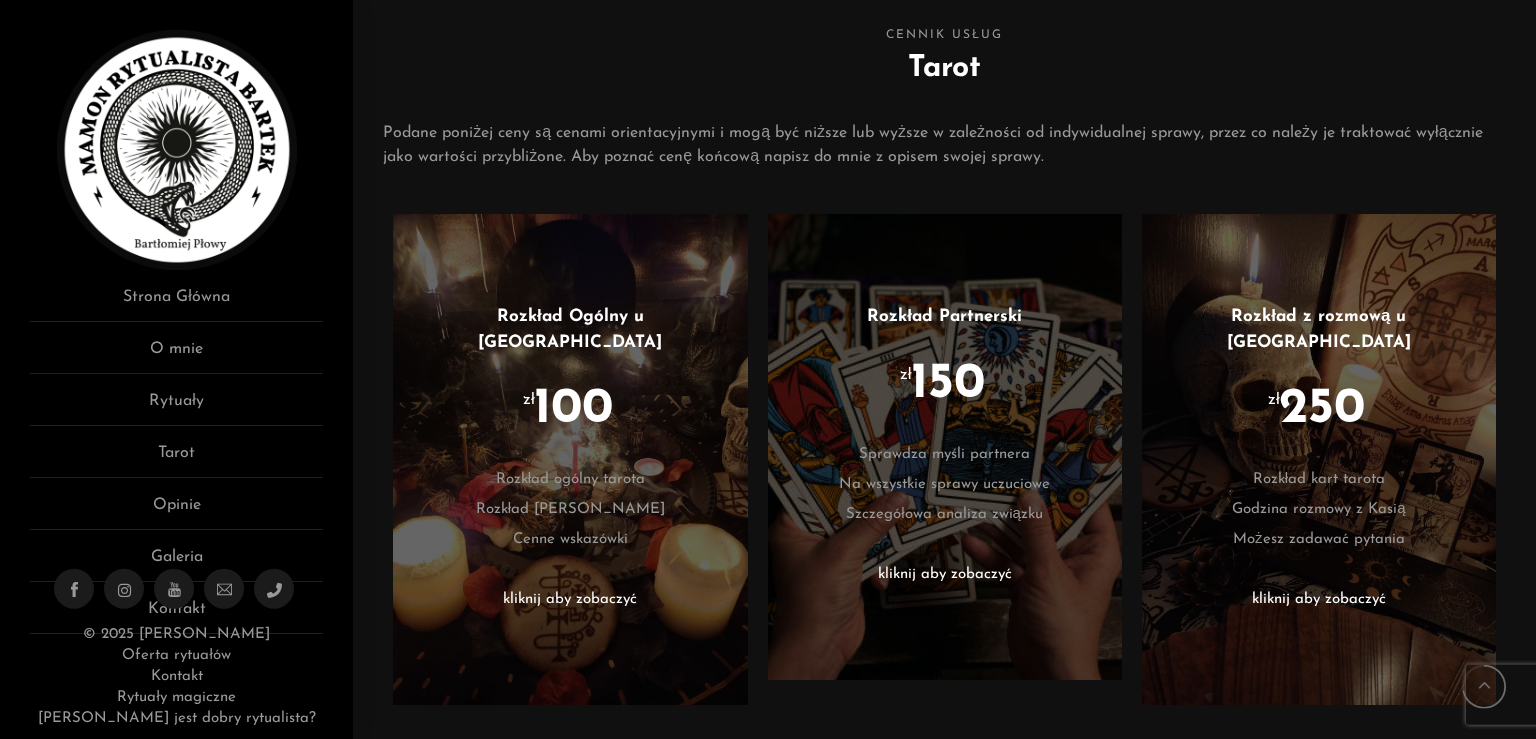 click on "kliknij aby zobaczyć" at bounding box center (945, 575) 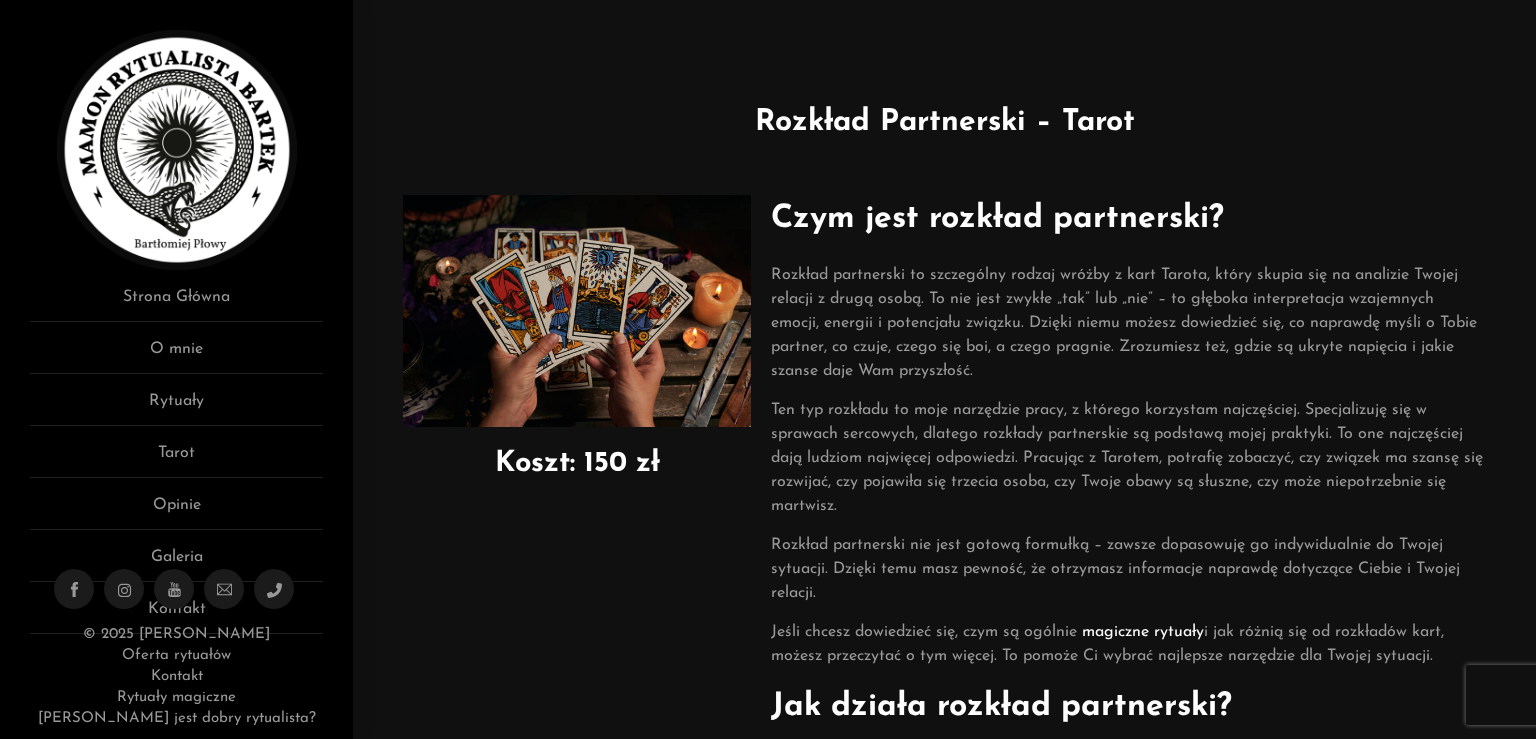 scroll, scrollTop: 0, scrollLeft: 0, axis: both 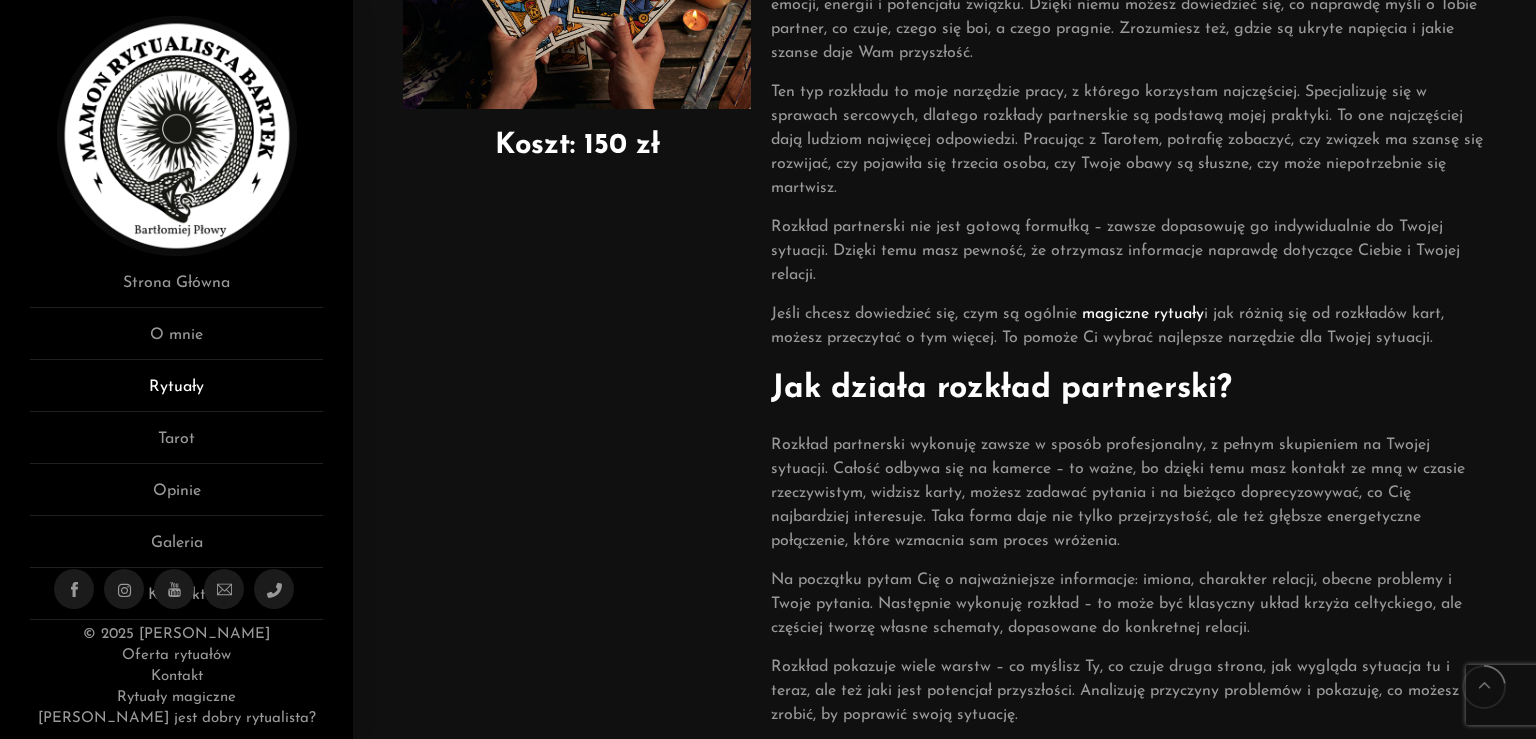click on "Rytuały" at bounding box center (176, 393) 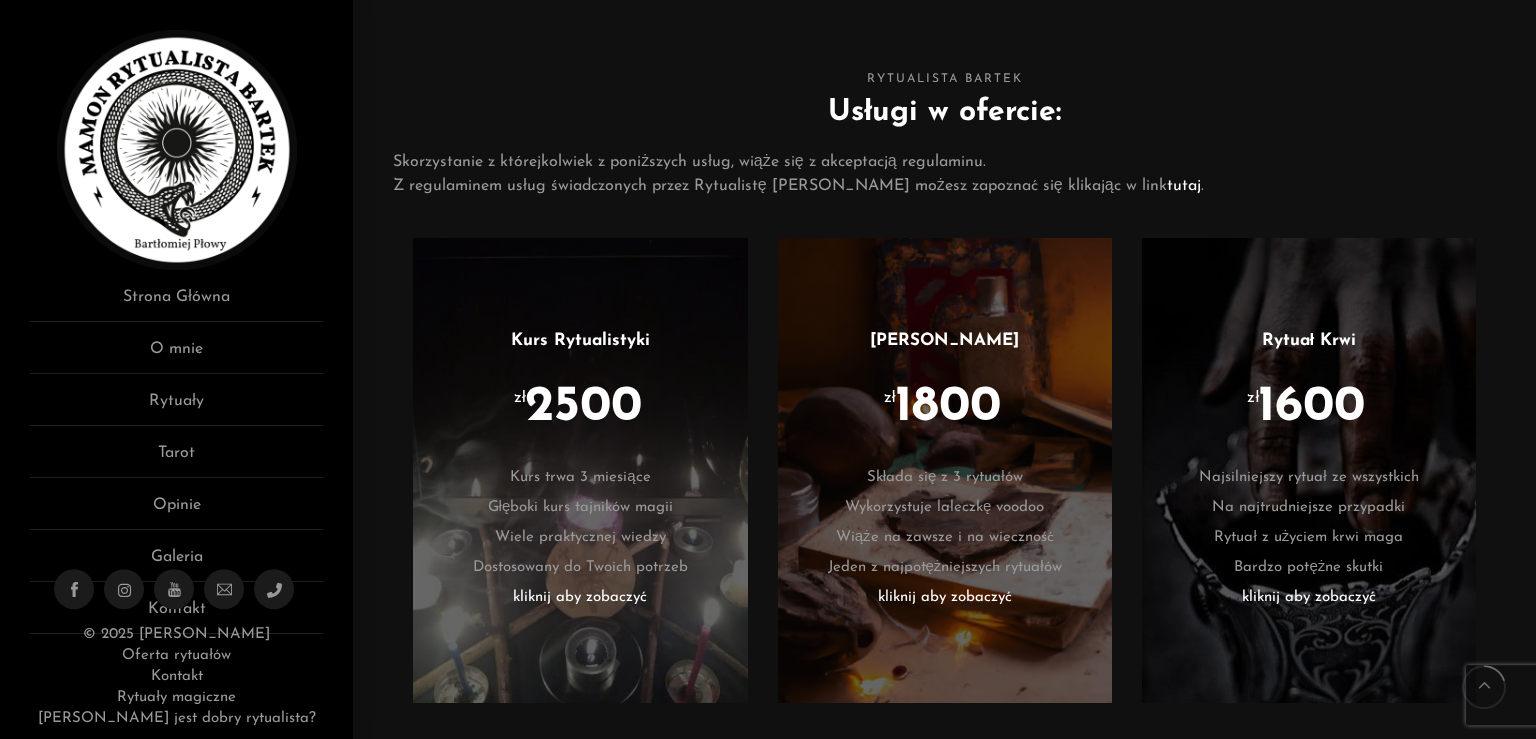 scroll, scrollTop: 1004, scrollLeft: 0, axis: vertical 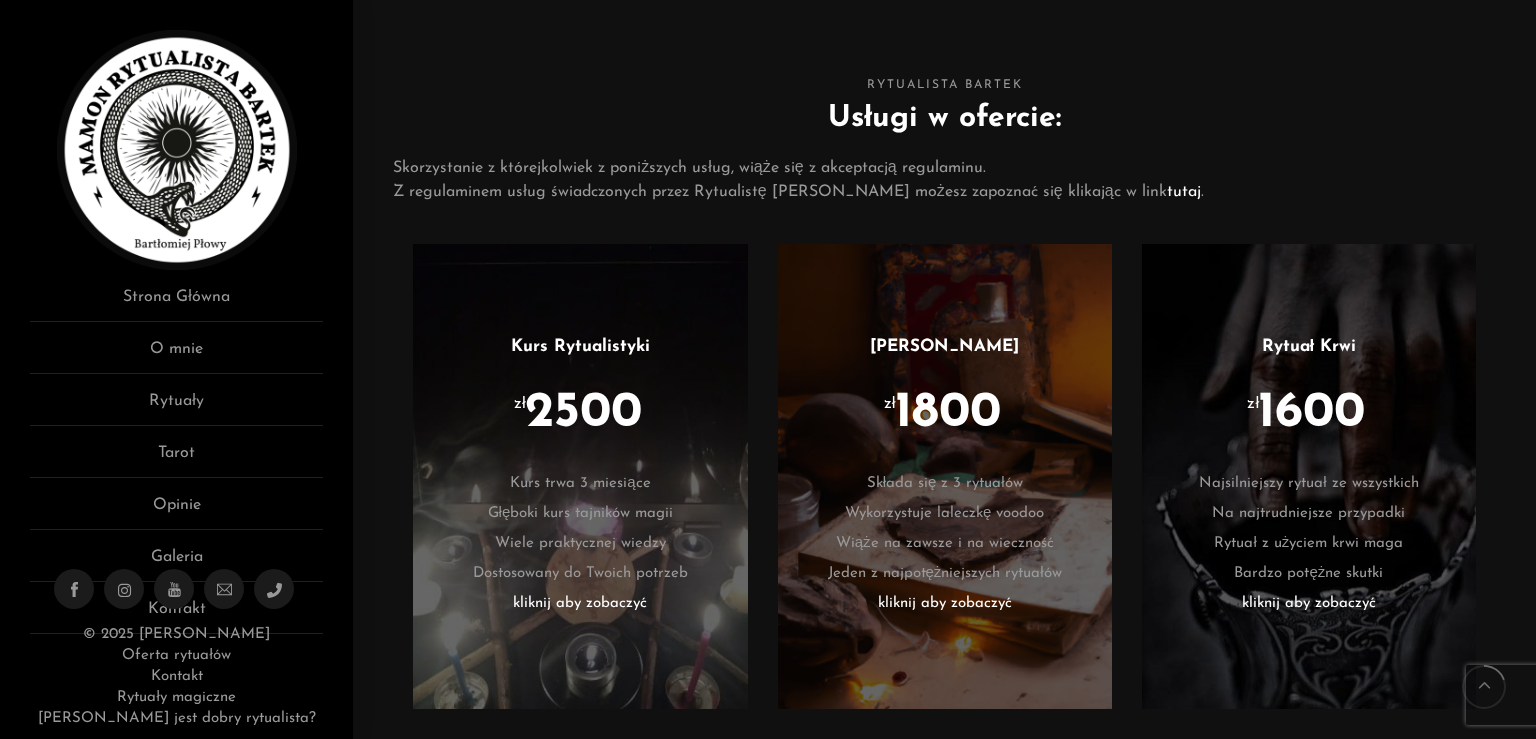 click on "kliknij aby zobaczyć" at bounding box center [945, 604] 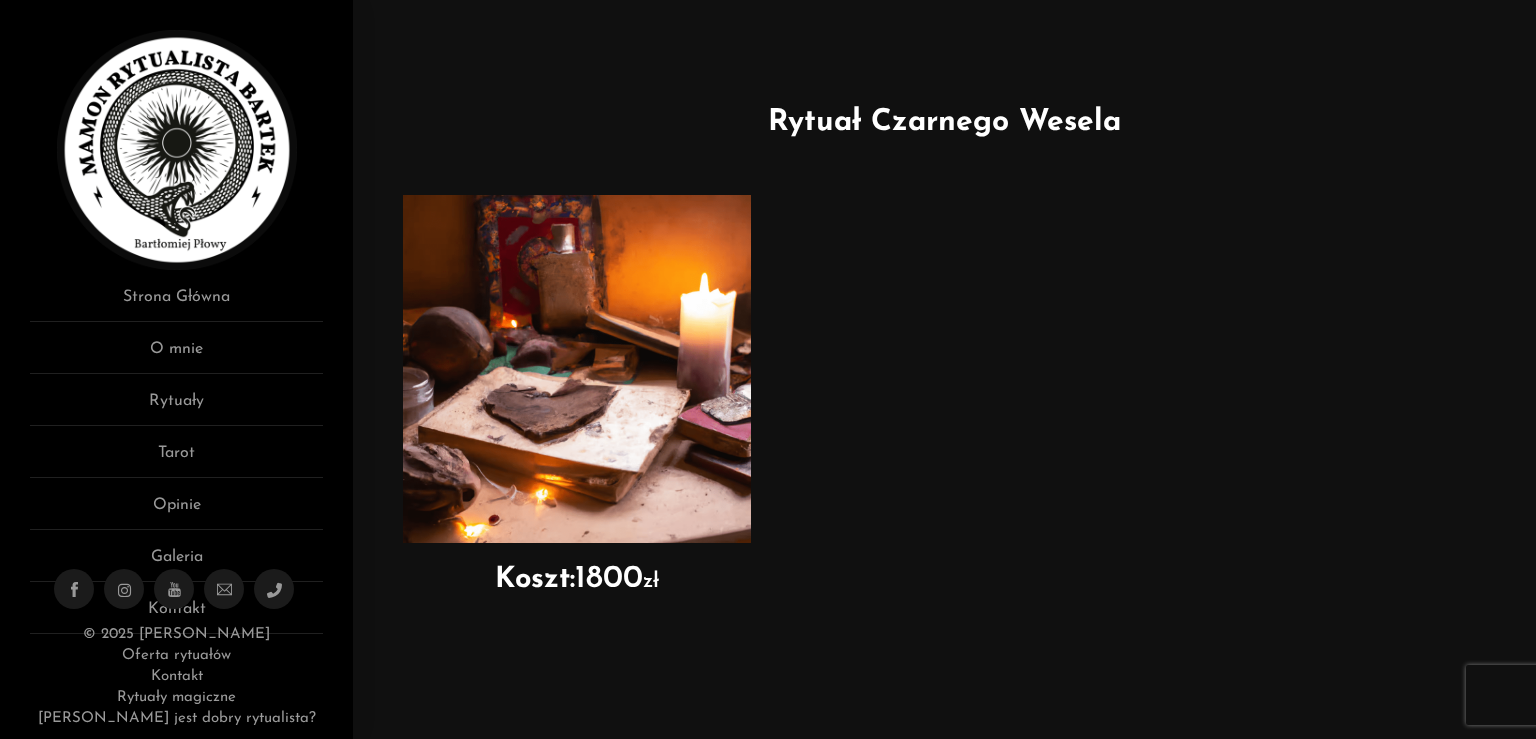 scroll, scrollTop: 0, scrollLeft: 0, axis: both 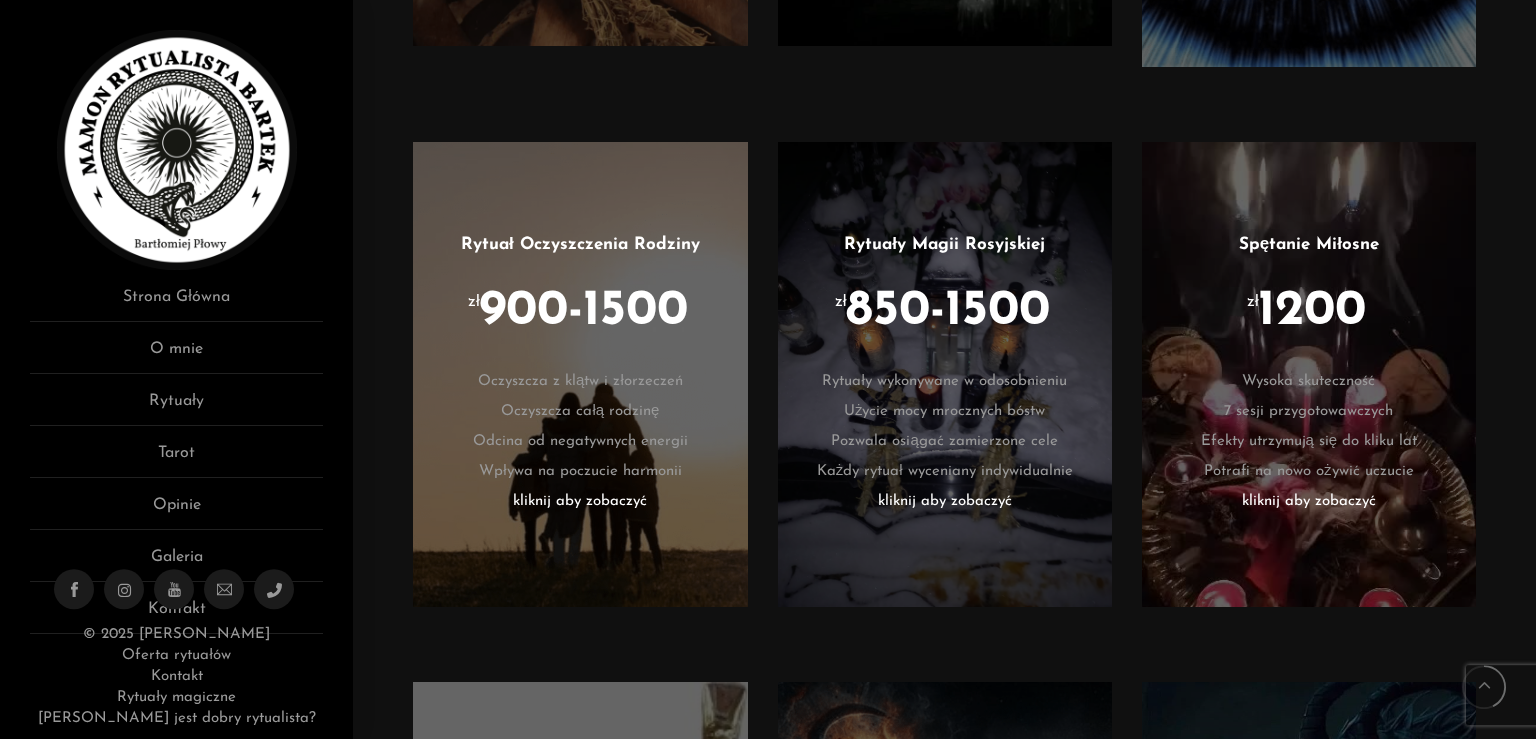 click on "kliknij aby zobaczyć" at bounding box center [1309, 502] 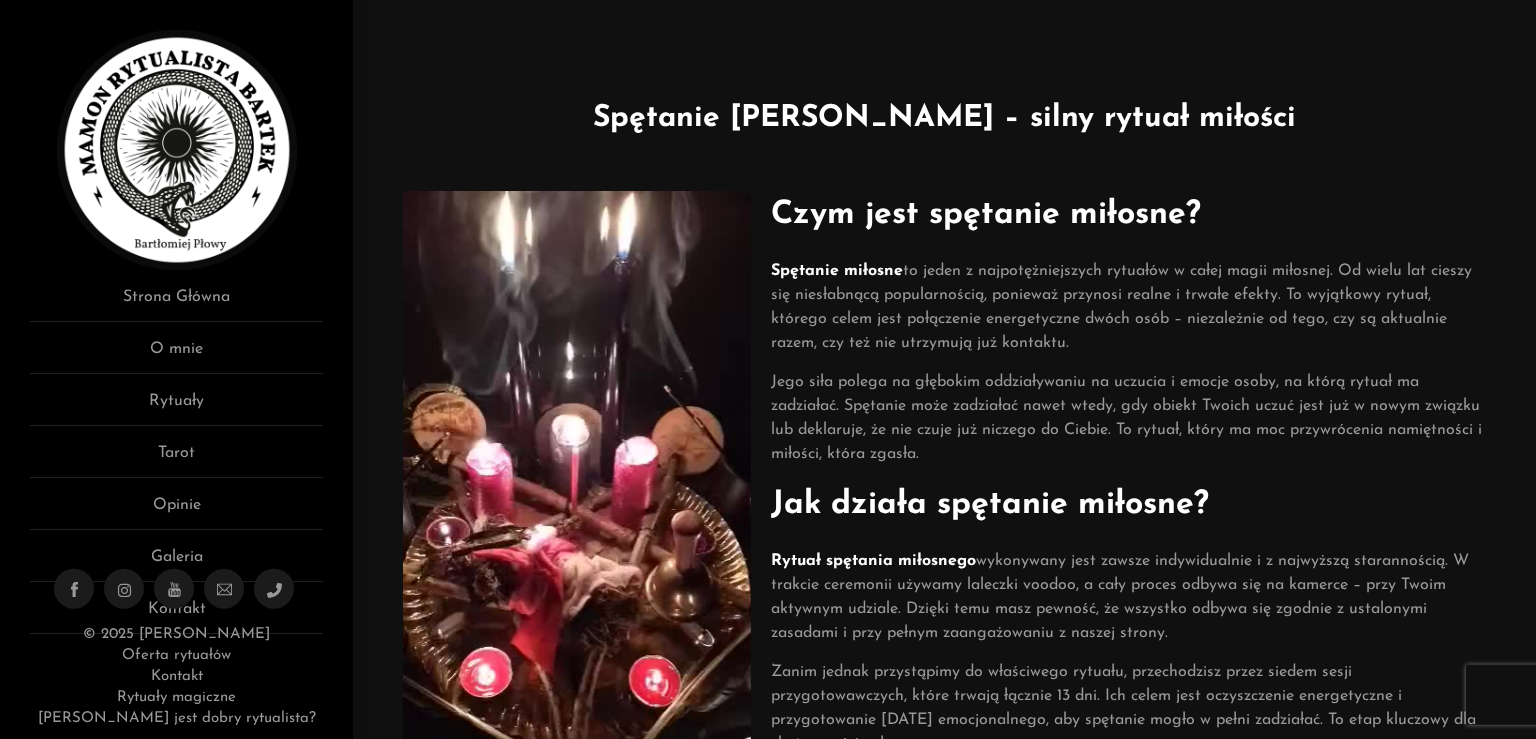 scroll, scrollTop: 0, scrollLeft: 0, axis: both 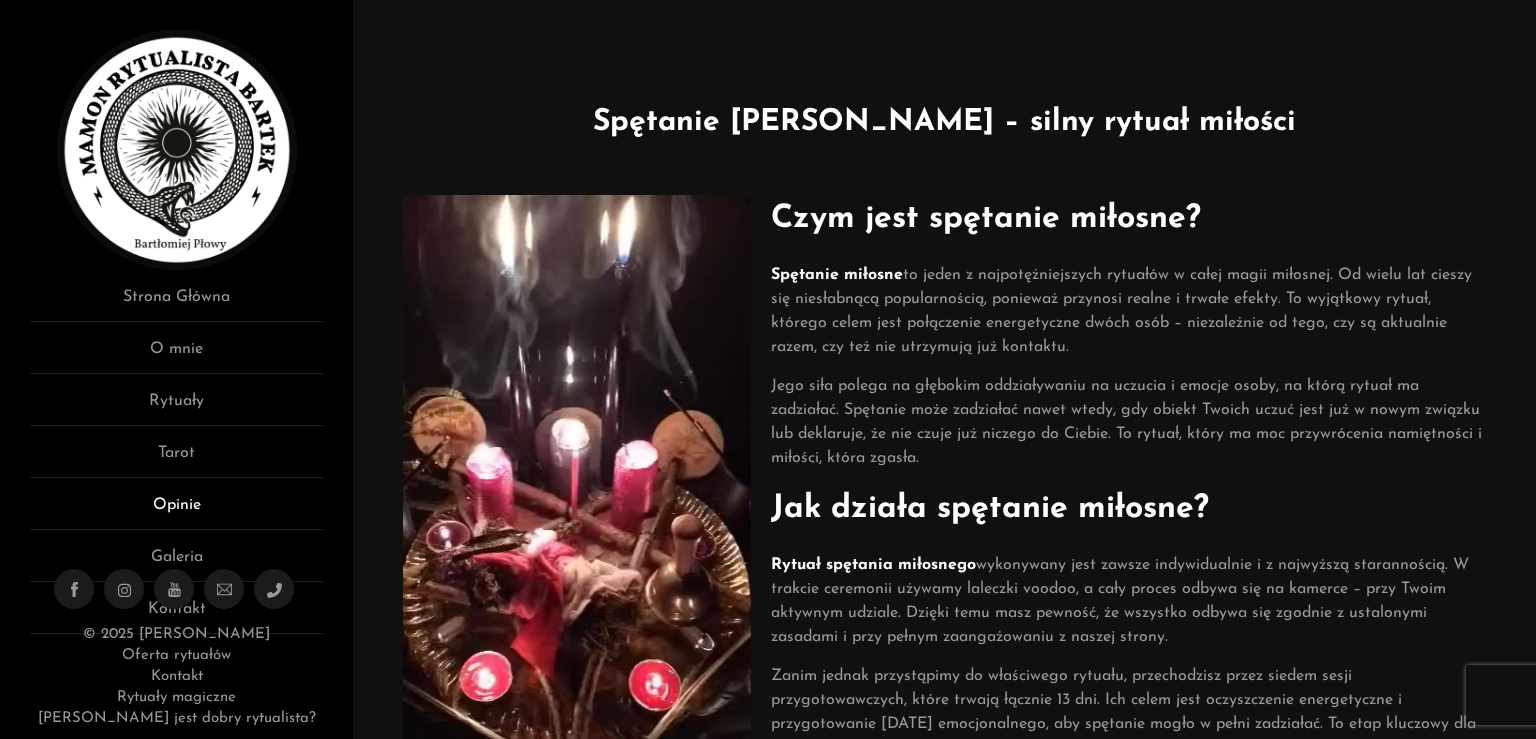 click on "Opinie" at bounding box center (176, 511) 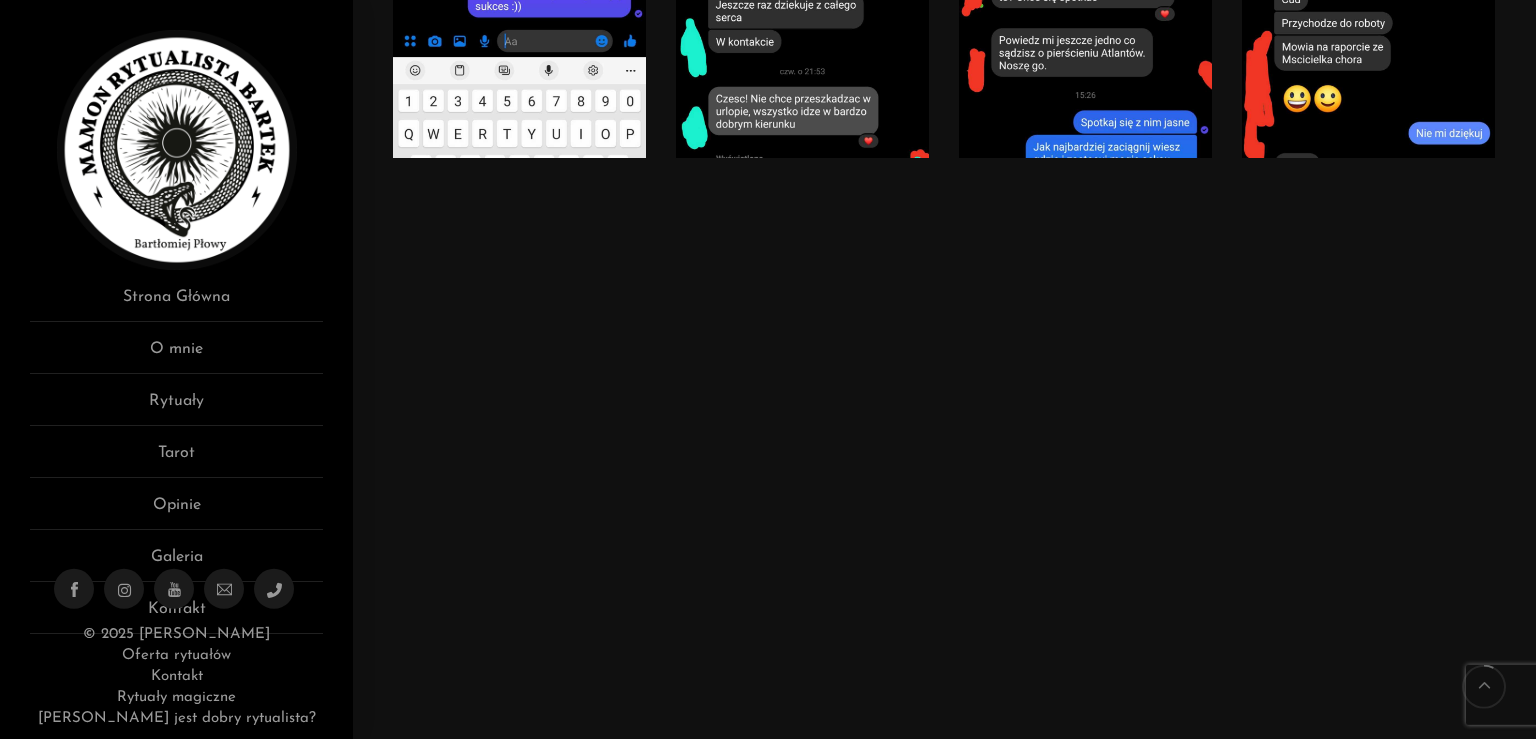 scroll, scrollTop: 1009, scrollLeft: 0, axis: vertical 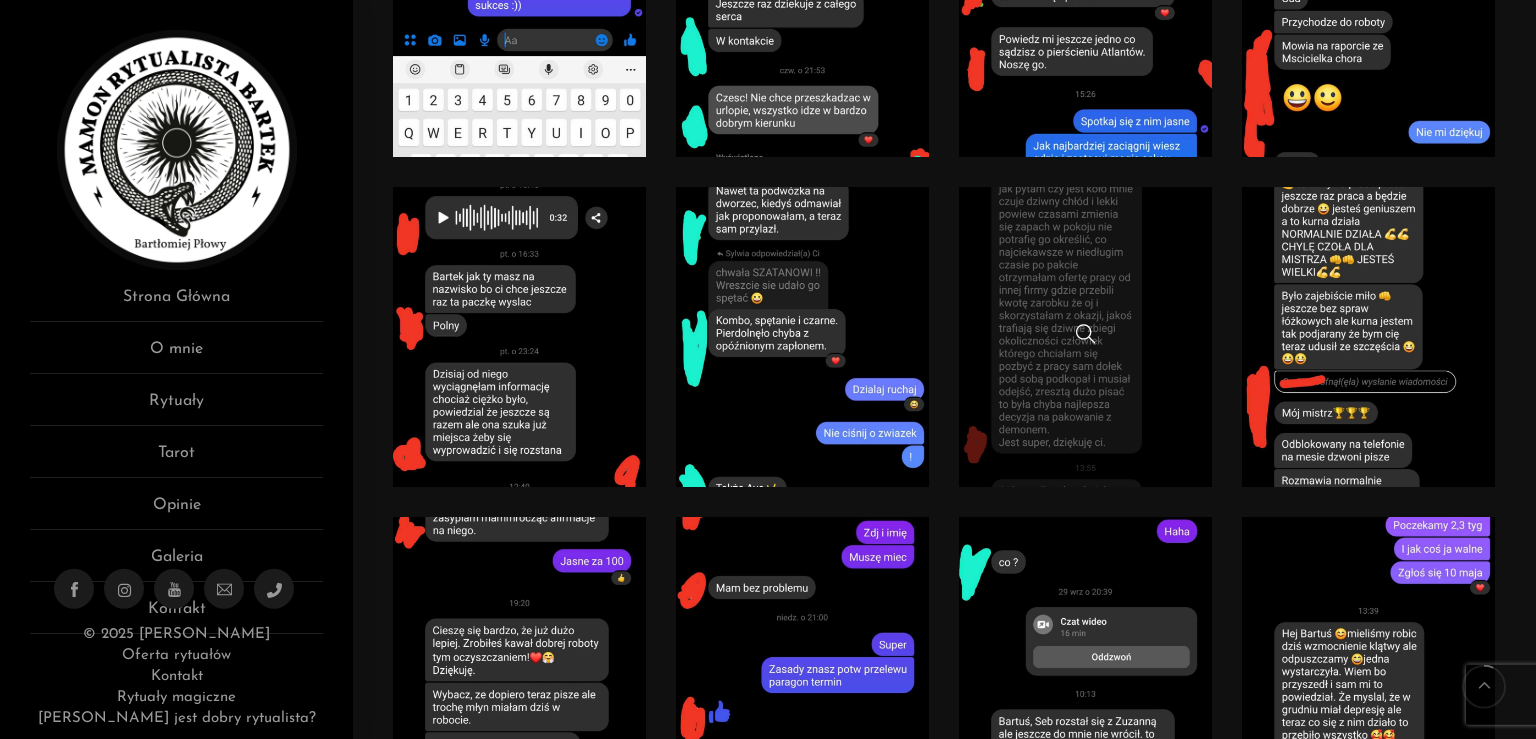 click at bounding box center [1085, 337] 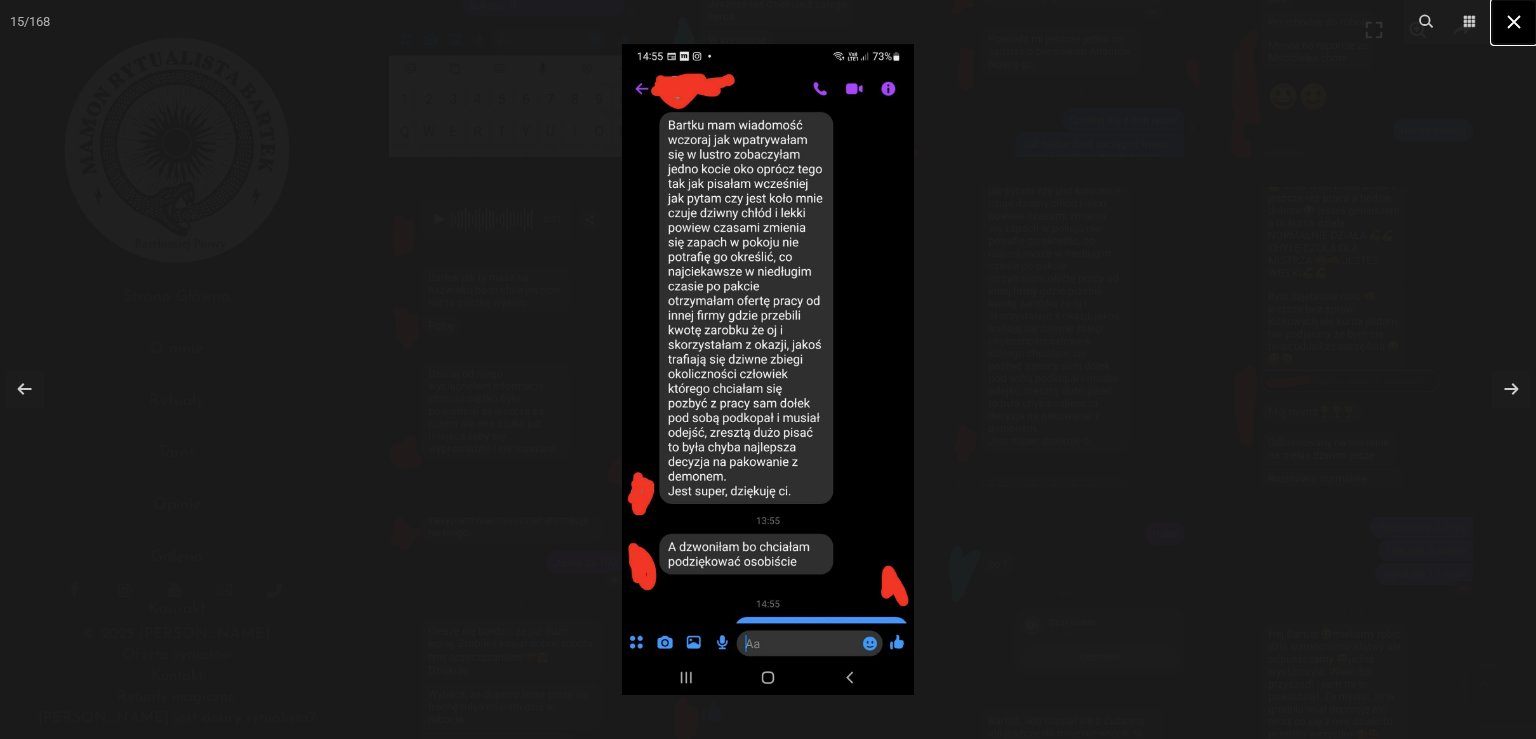 click 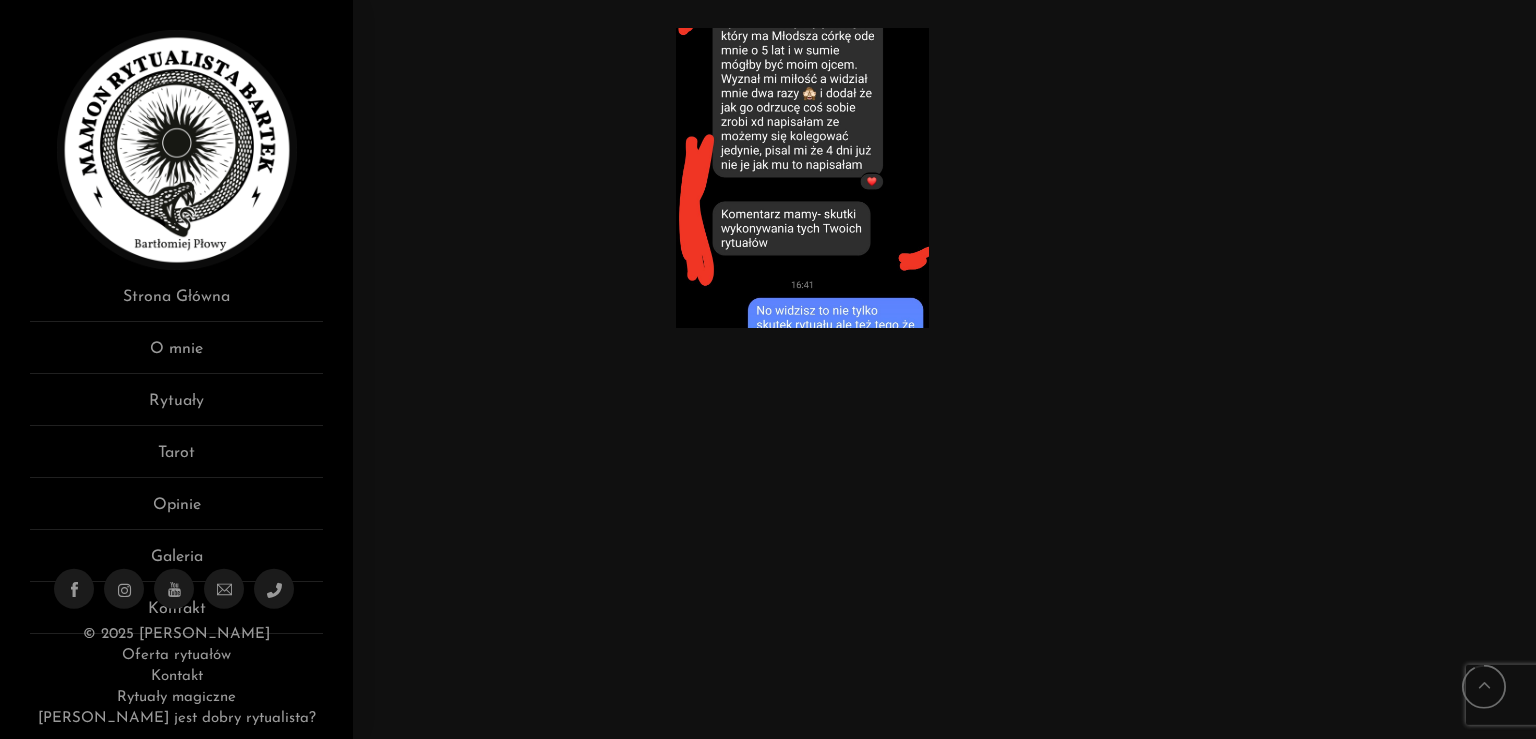 scroll, scrollTop: 12717, scrollLeft: 0, axis: vertical 